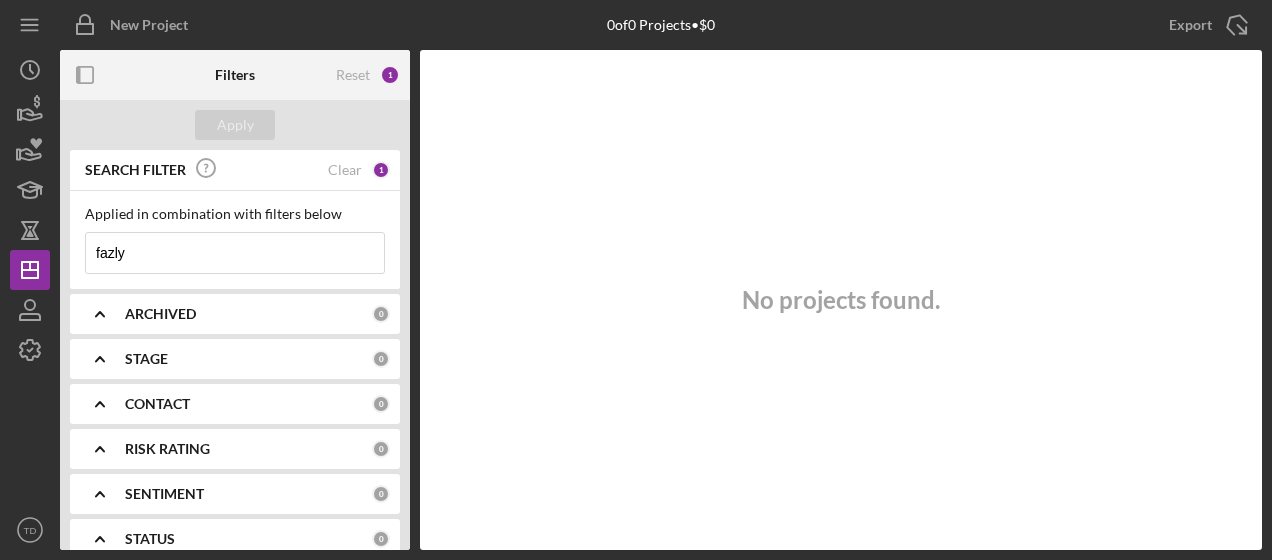 scroll, scrollTop: 0, scrollLeft: 0, axis: both 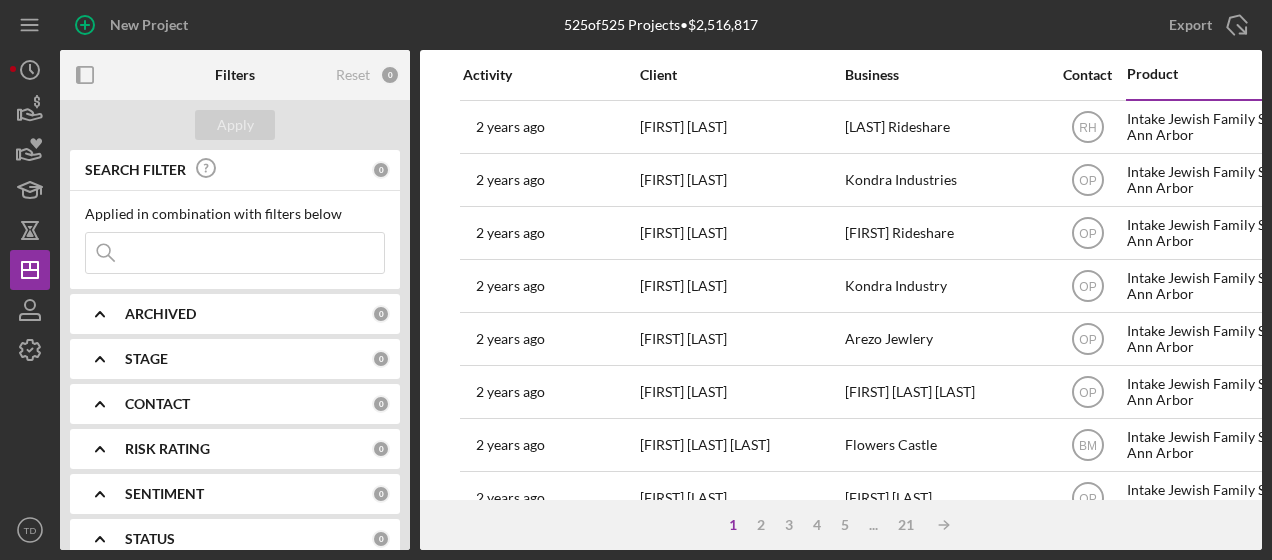 click at bounding box center (235, 253) 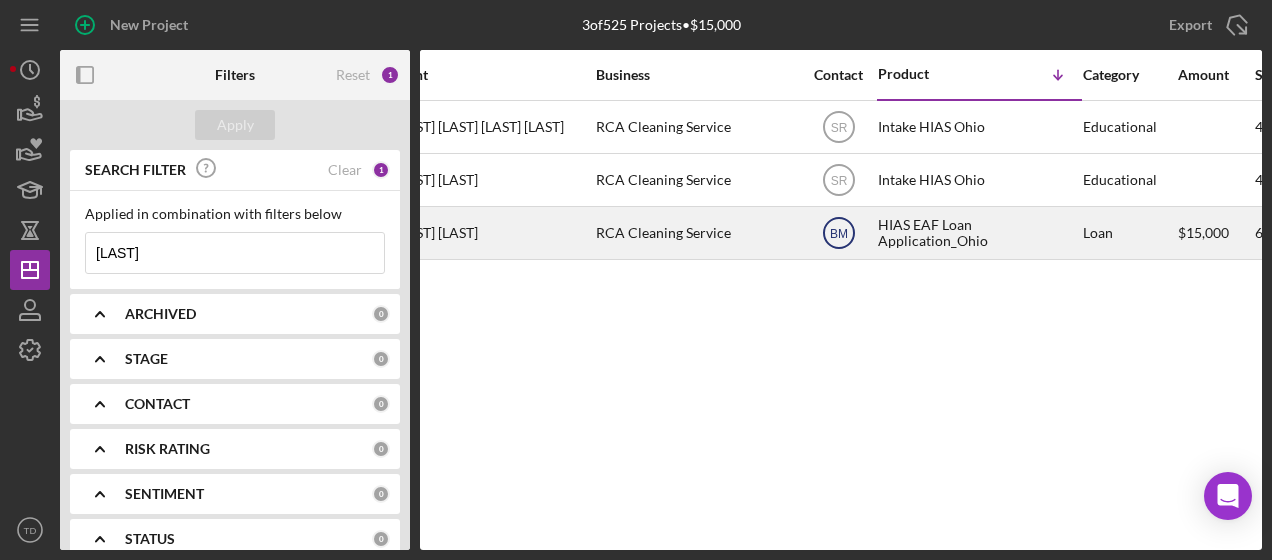 scroll, scrollTop: 0, scrollLeft: 0, axis: both 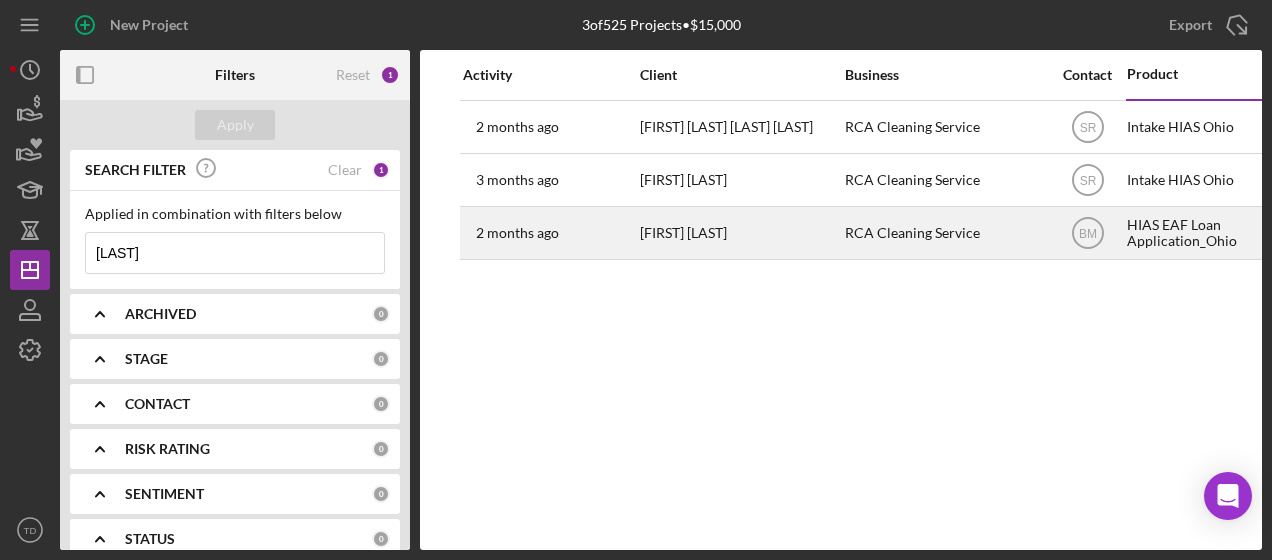type on "[LAST]" 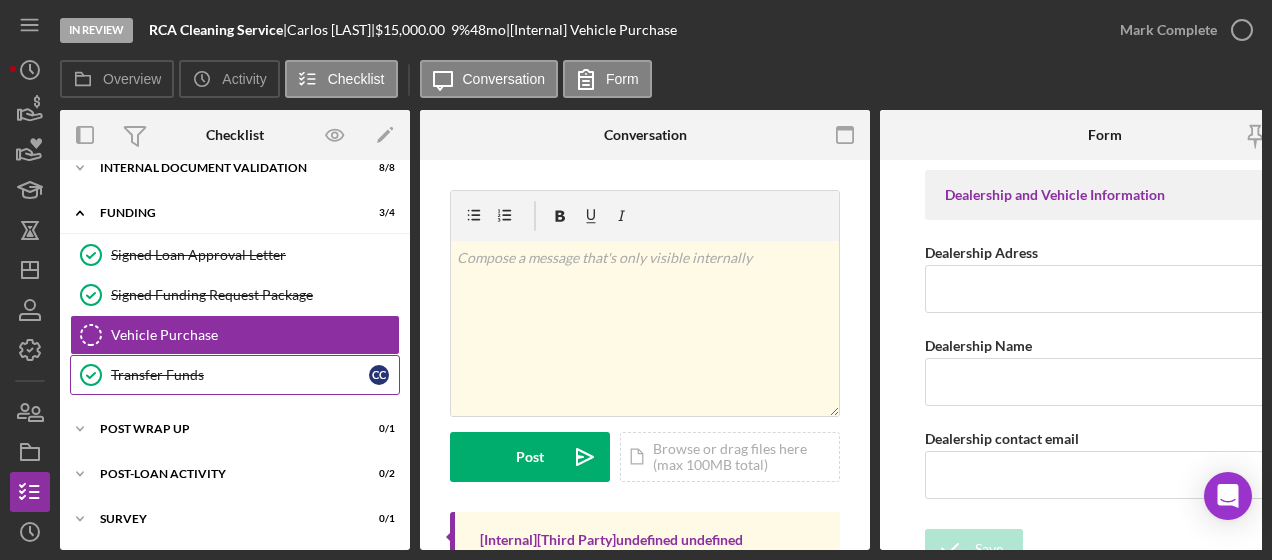 scroll, scrollTop: 157, scrollLeft: 0, axis: vertical 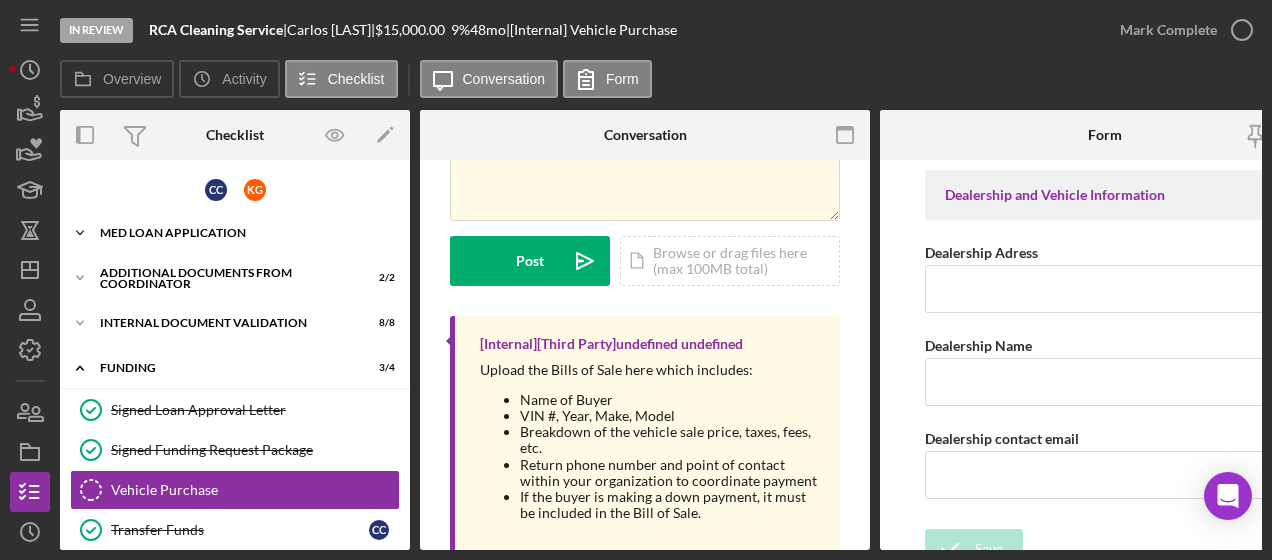 click on "Icon/Expander MED Loan Application [NUMBER] / [NUMBER]" at bounding box center (235, 233) 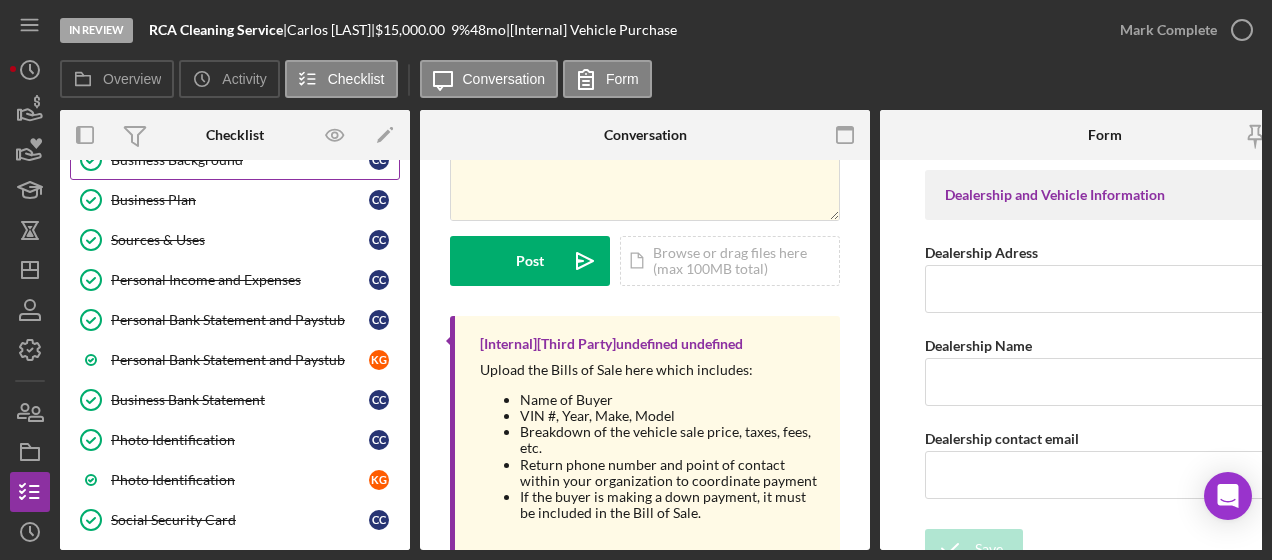 scroll, scrollTop: 252, scrollLeft: 0, axis: vertical 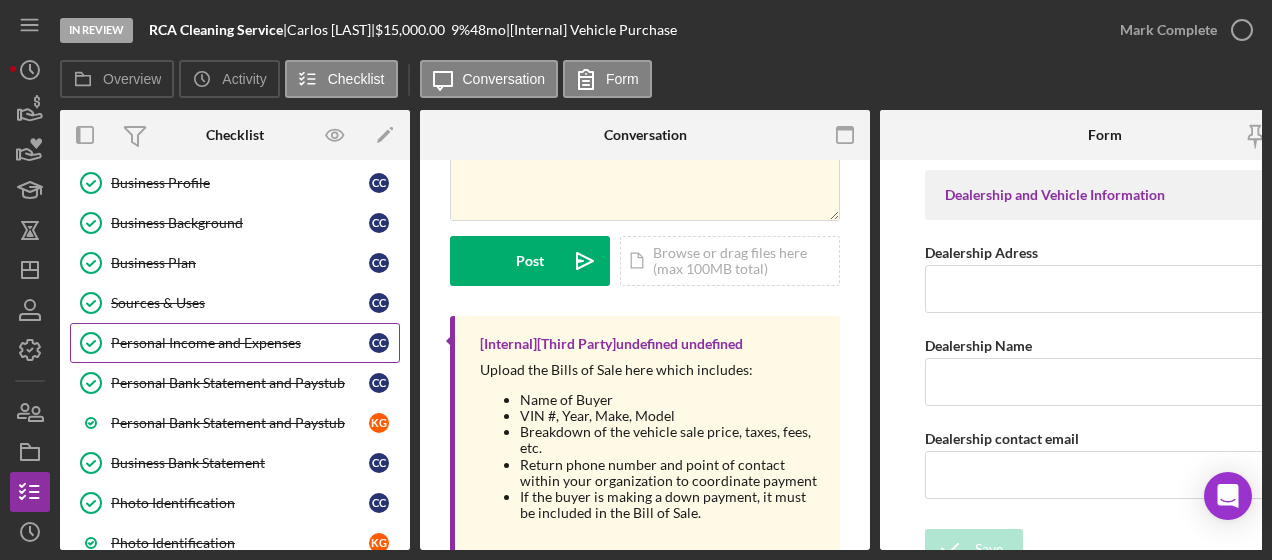 click on "Personal Income and Expenses Personal Income and Expenses C C" at bounding box center (235, 343) 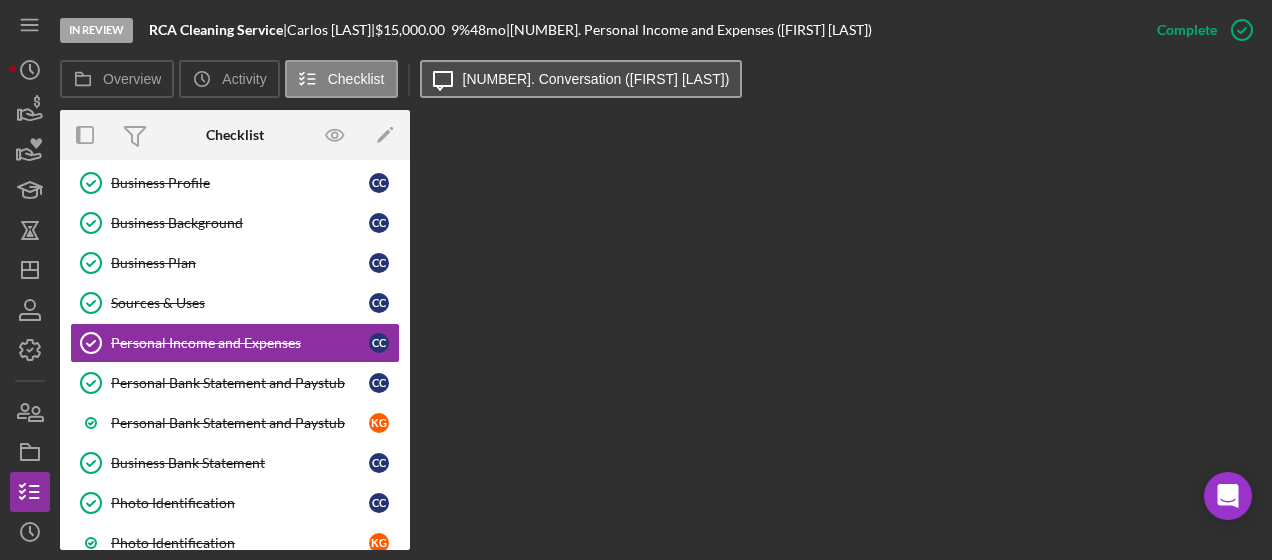 click on "Icon/Message 7. Conversation (Carlos C.)" at bounding box center (581, 79) 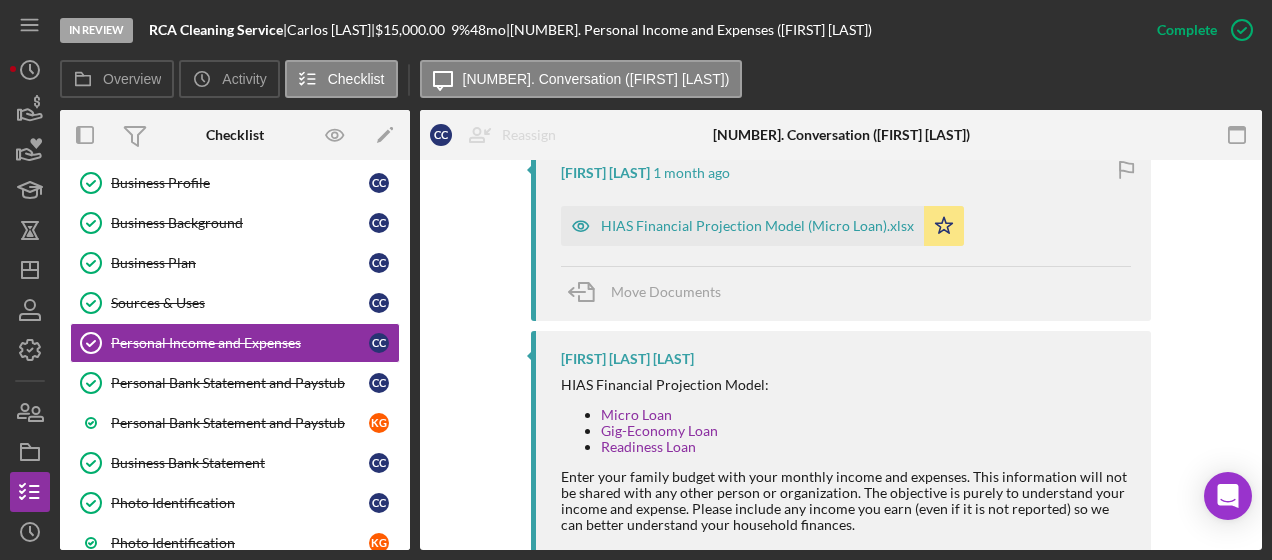 scroll, scrollTop: 958, scrollLeft: 0, axis: vertical 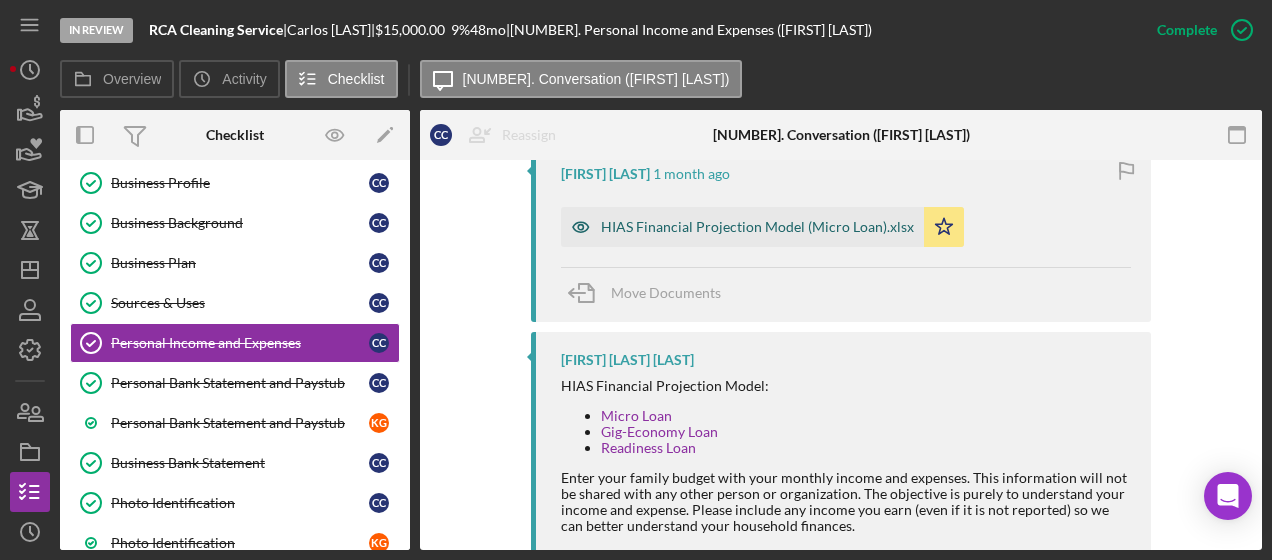 click on "HIAS Financial Projection Model (Micro Loan).xlsx" at bounding box center (742, 227) 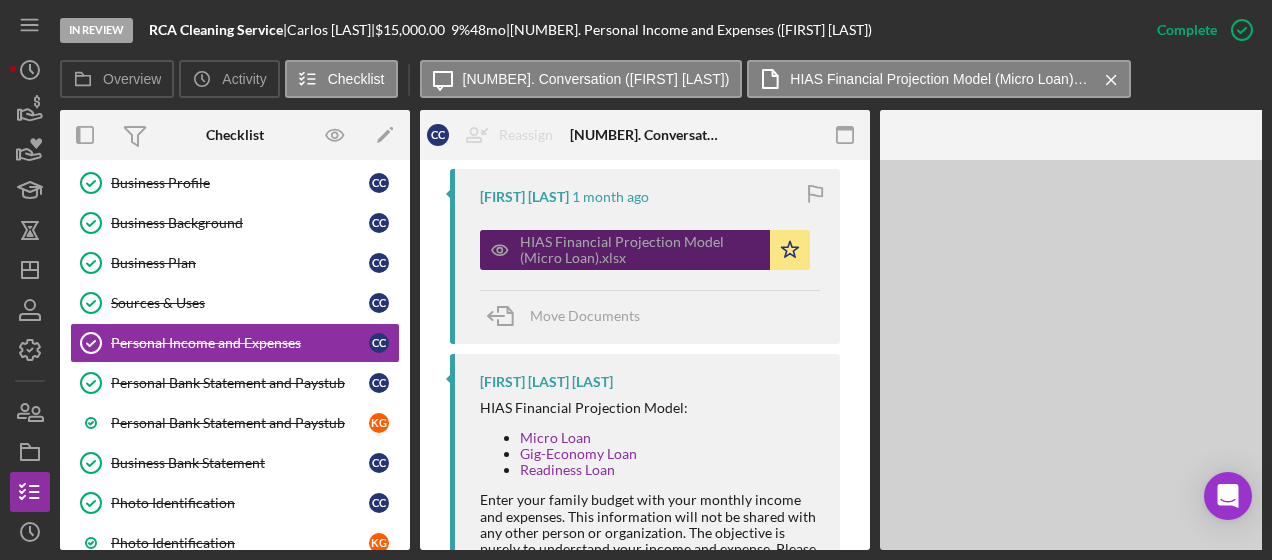 scroll, scrollTop: 980, scrollLeft: 0, axis: vertical 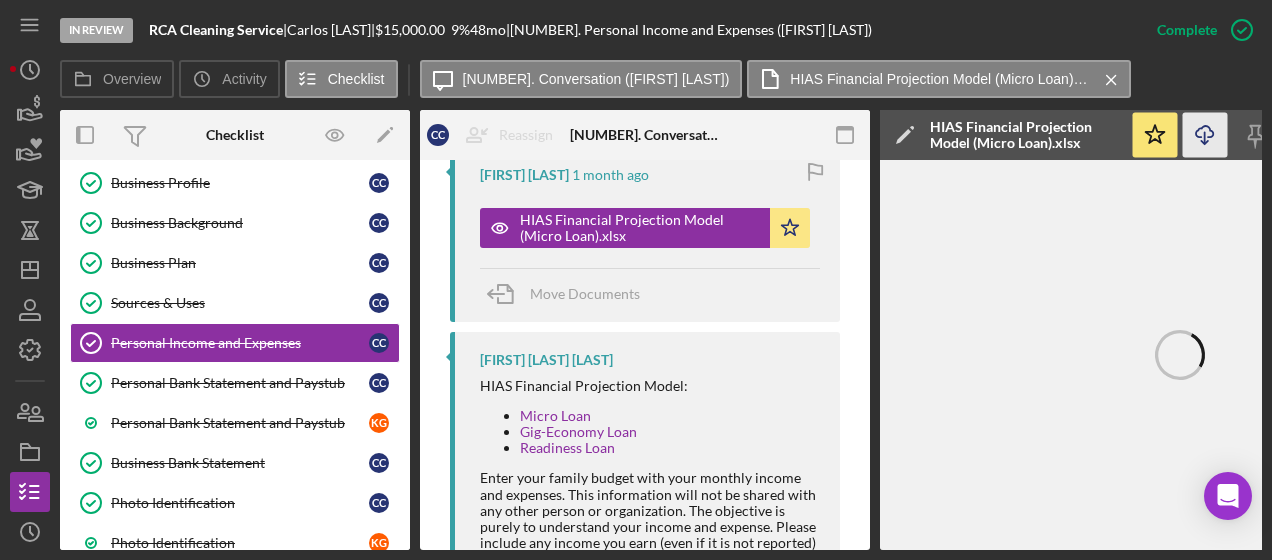 click on "Icon/Download" 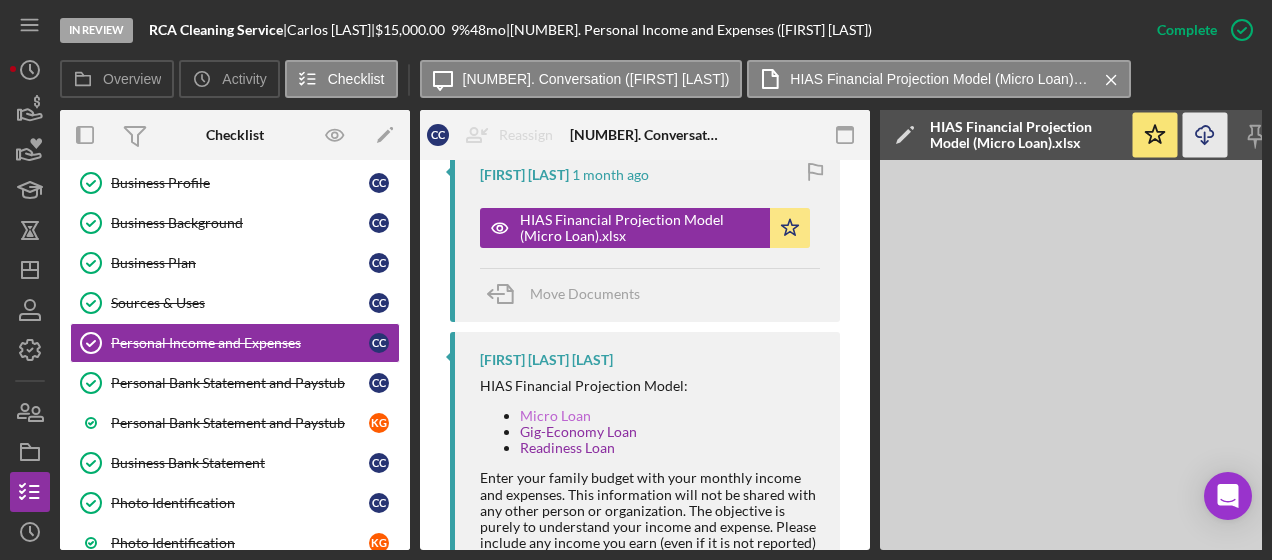 click on "Micro Loan" at bounding box center [555, 415] 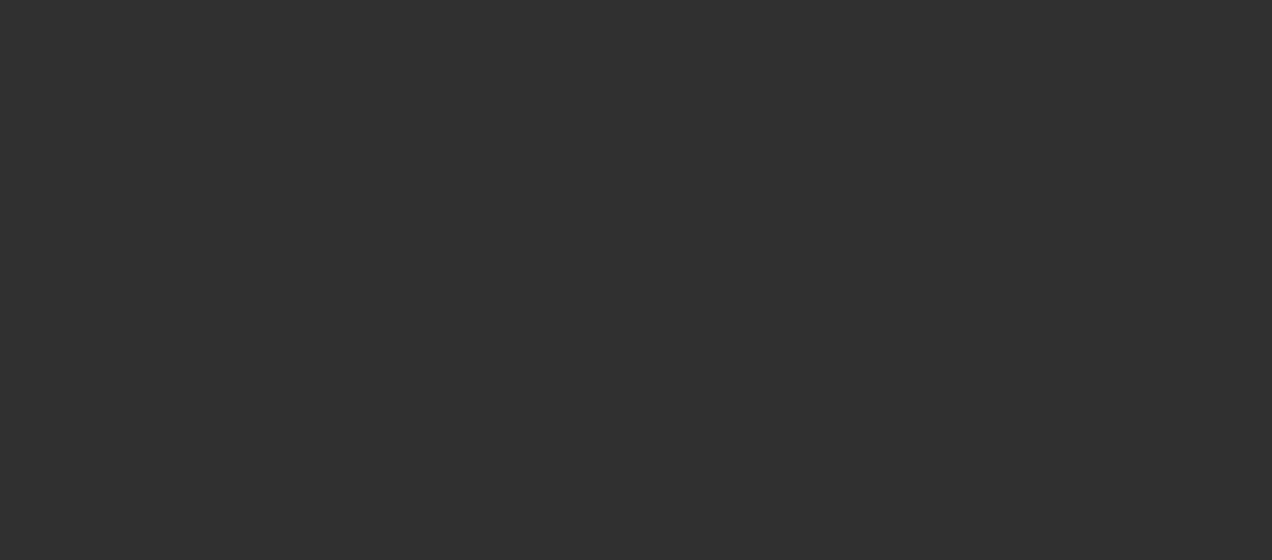 scroll, scrollTop: 0, scrollLeft: 0, axis: both 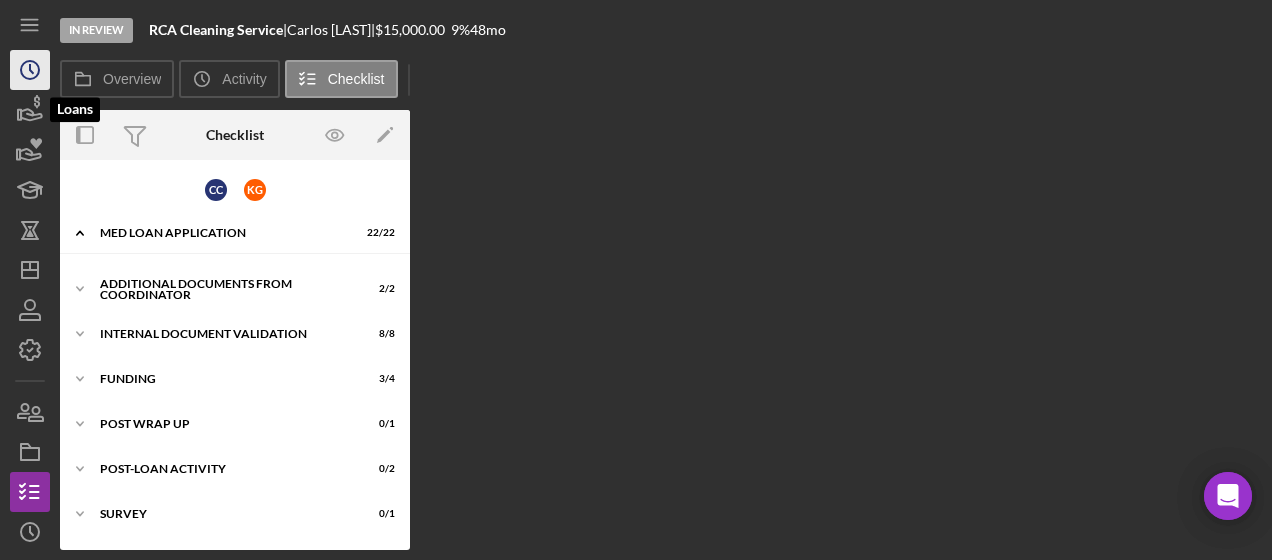 click on "Icon/History" 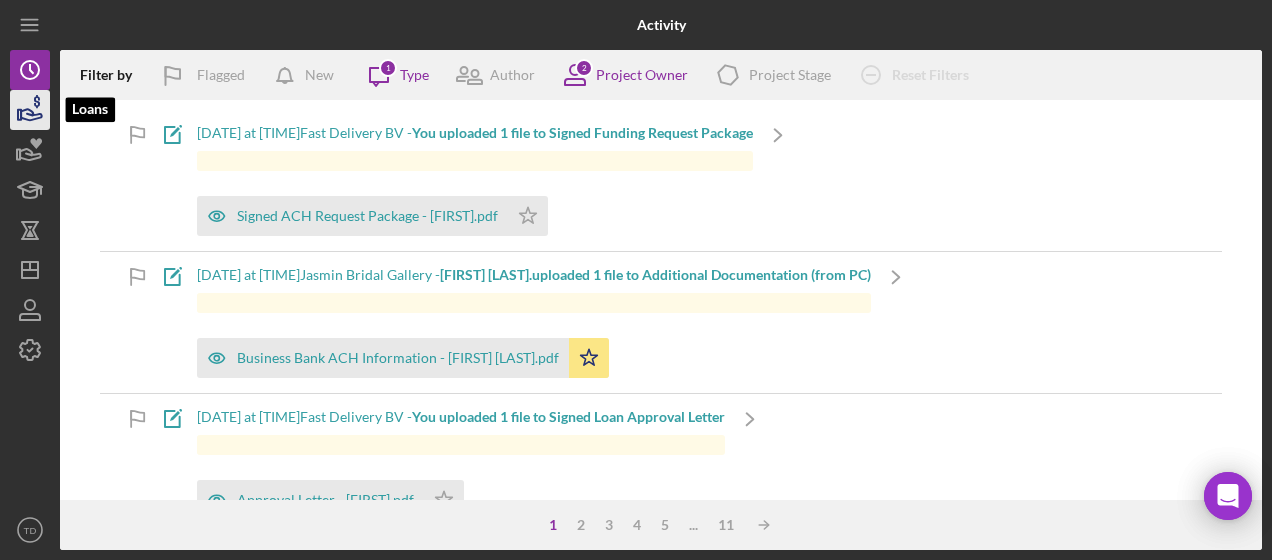 click 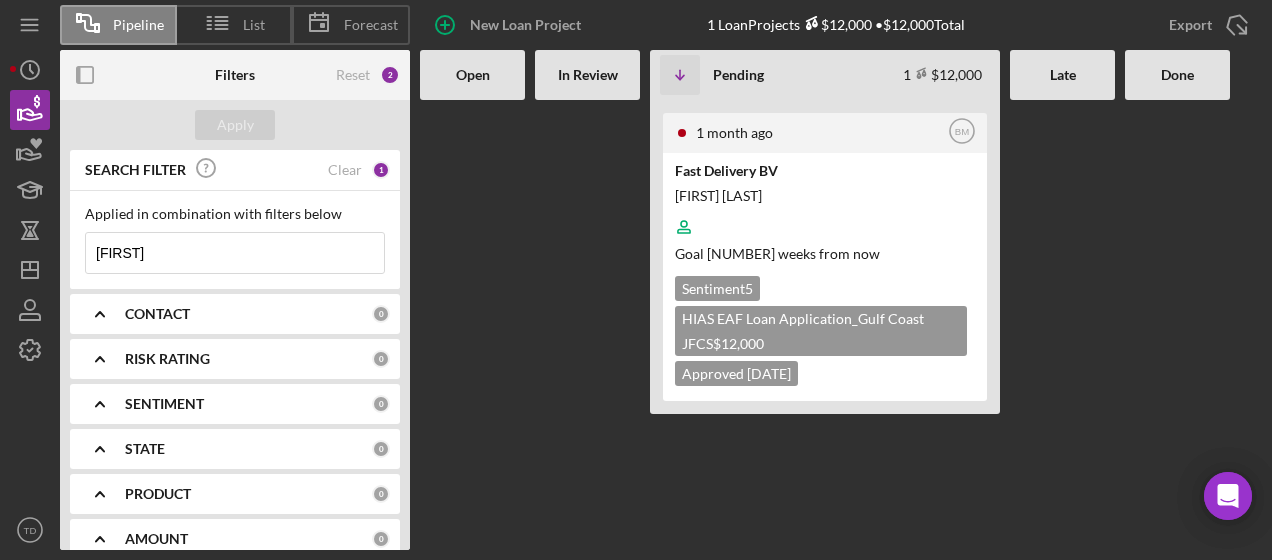 click on "[FIRST]" at bounding box center [235, 253] 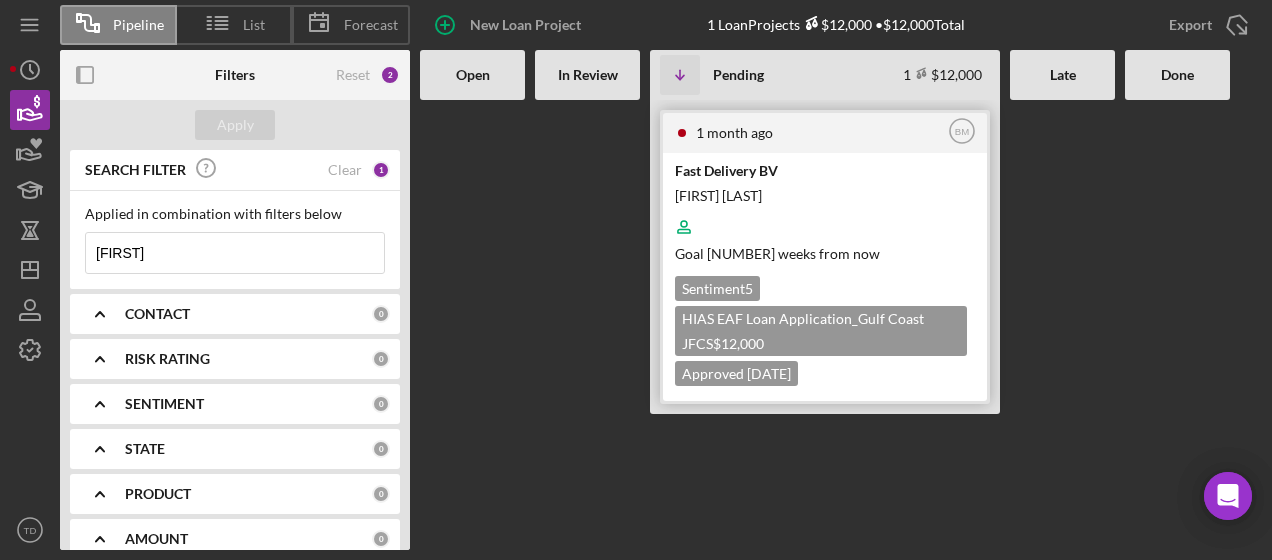 click on "[FIRST] [LAST]" at bounding box center [823, 195] 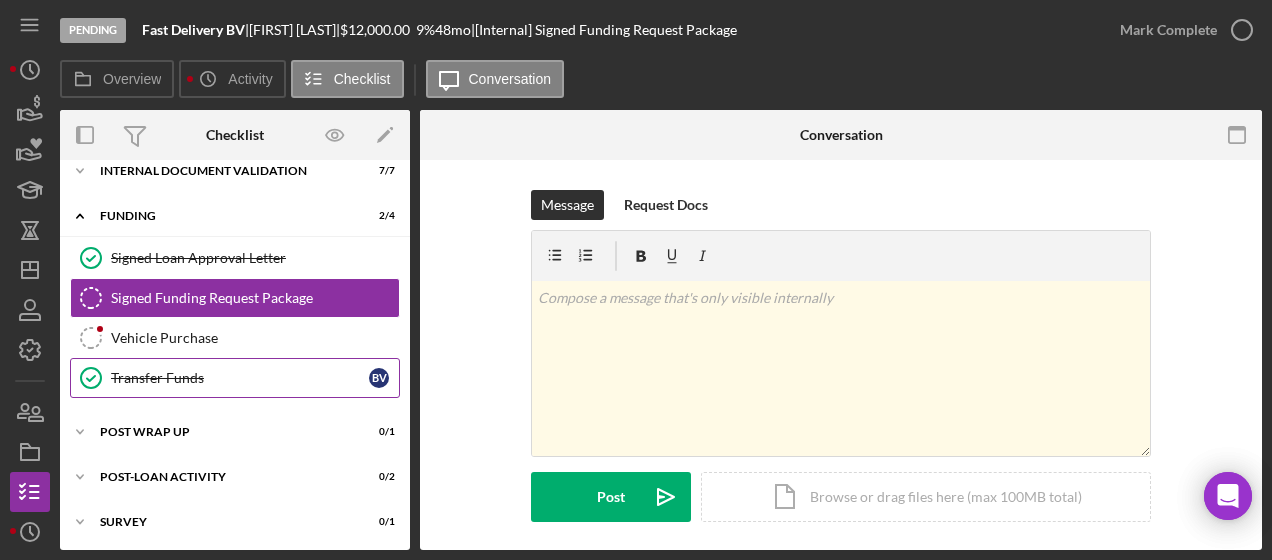 scroll, scrollTop: 0, scrollLeft: 0, axis: both 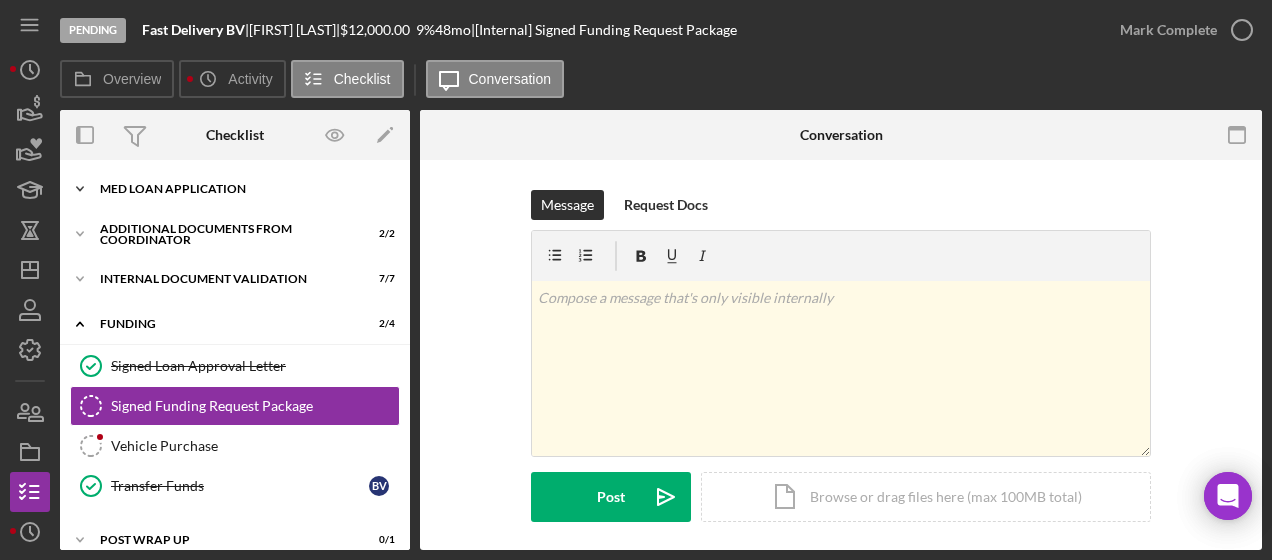 click on "Icon/Expander MED Loan Application 16 / 16" at bounding box center [235, 189] 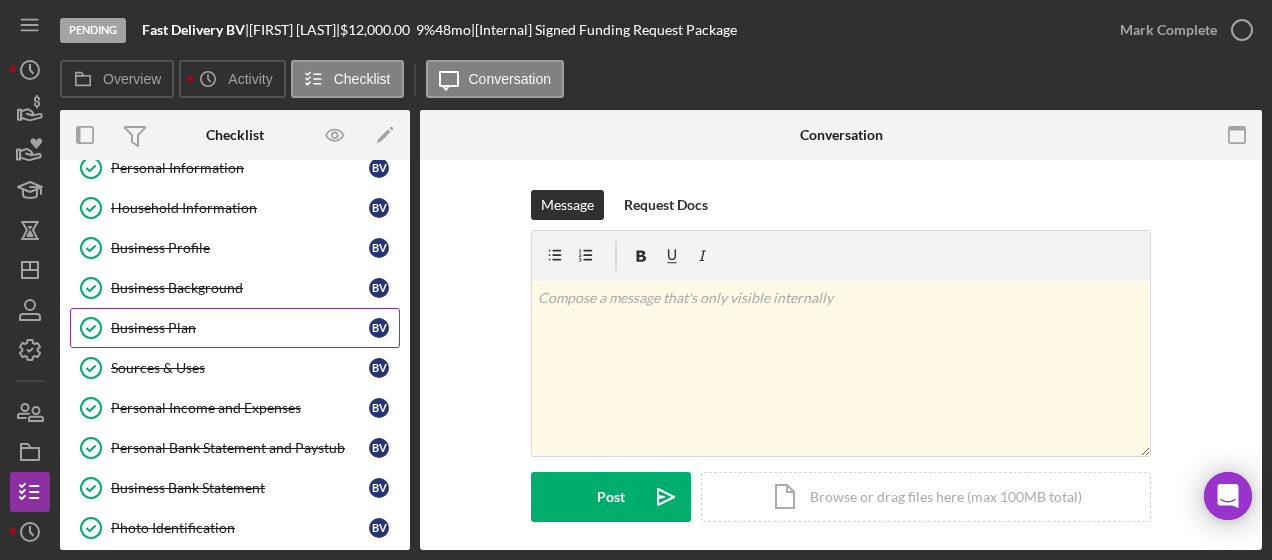 scroll, scrollTop: 67, scrollLeft: 0, axis: vertical 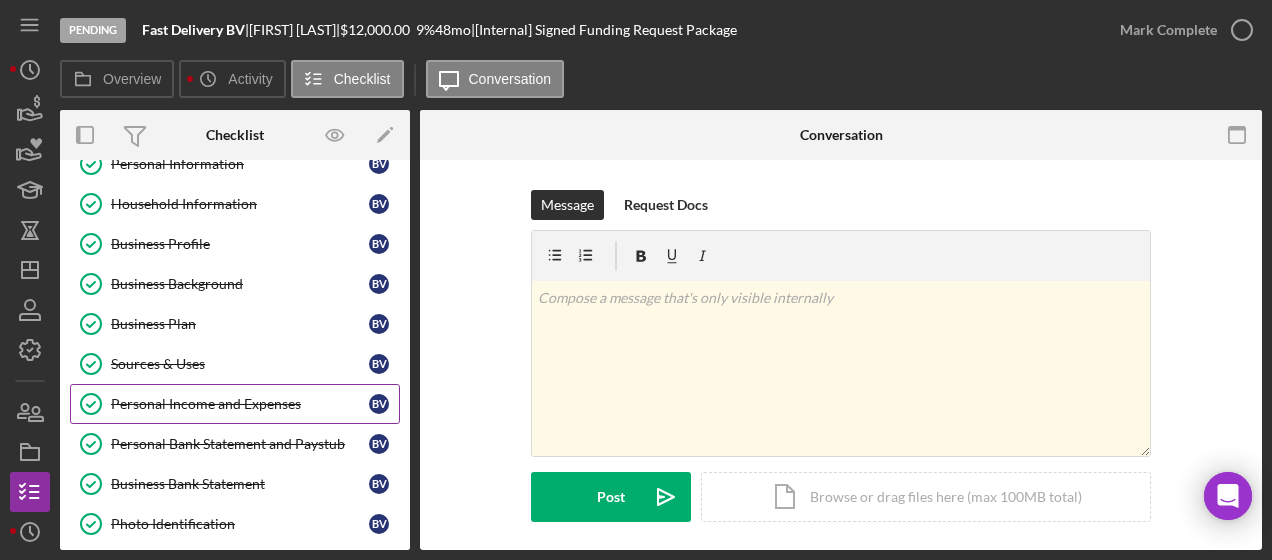 click on "Personal Income and Expenses" at bounding box center [240, 404] 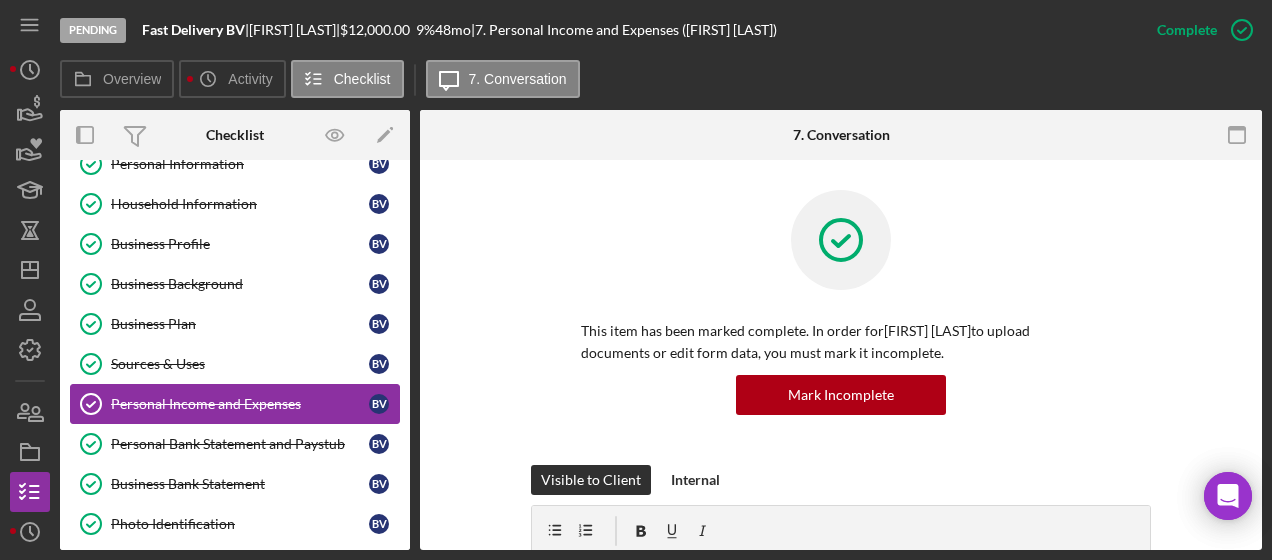 click on "Personal Income and Expenses" at bounding box center (240, 404) 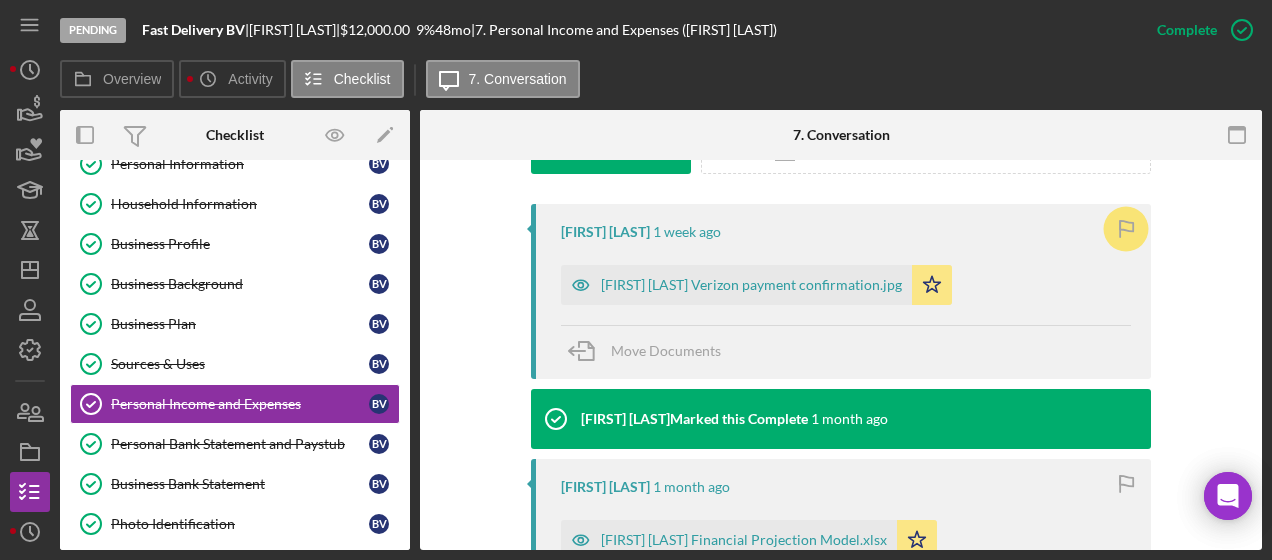 scroll, scrollTop: 622, scrollLeft: 0, axis: vertical 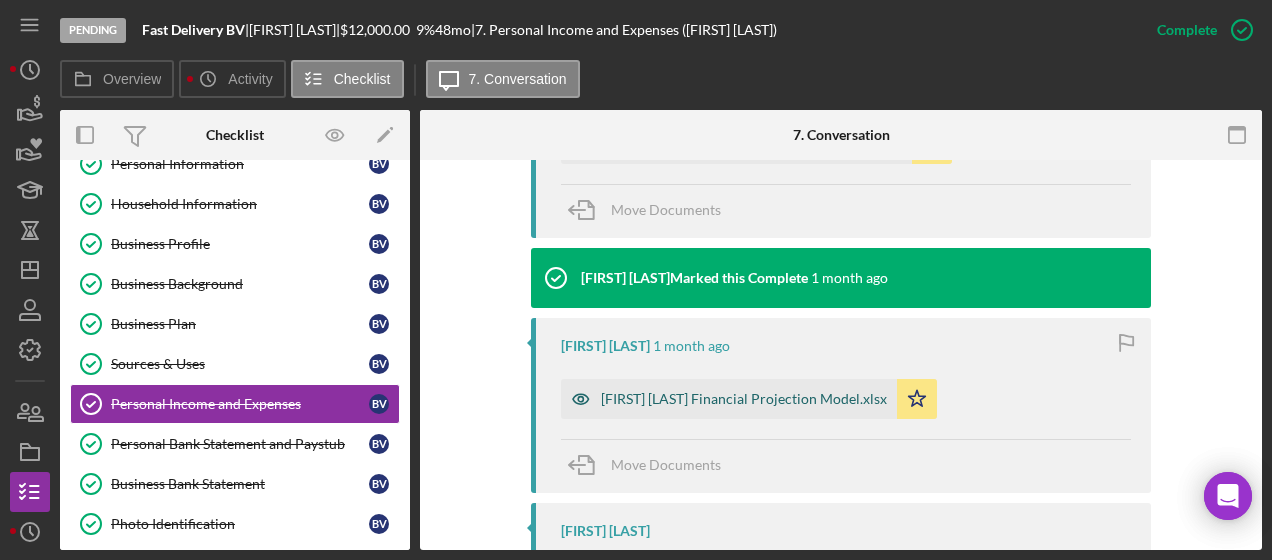 click on "[FIRST] [LAST] Financial Projection Model.xlsx" at bounding box center [729, 399] 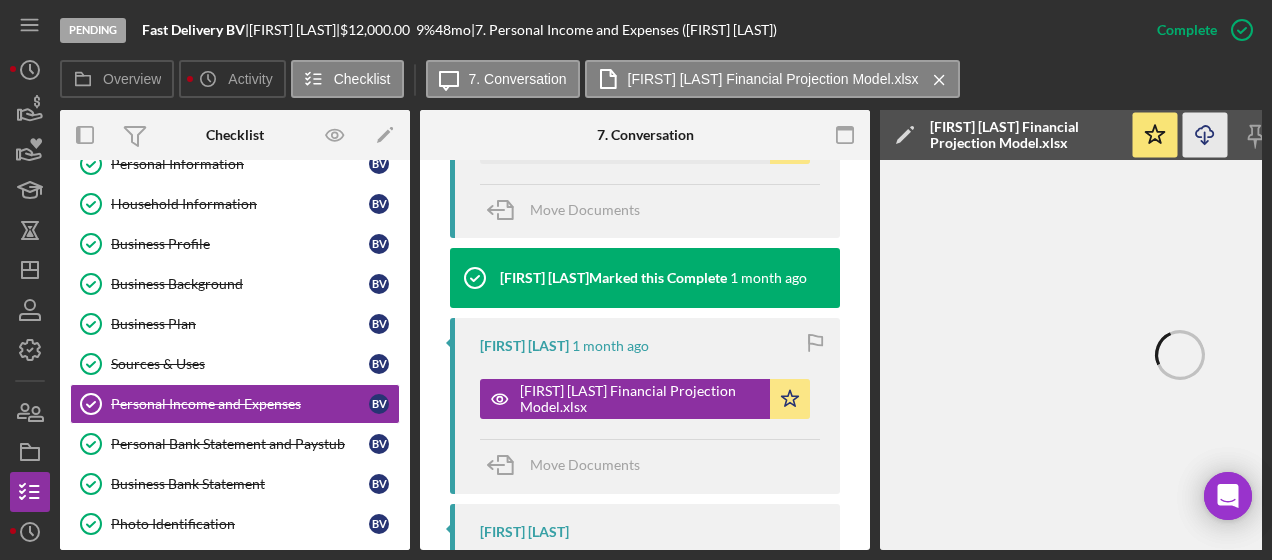 click on "Icon/Download" 